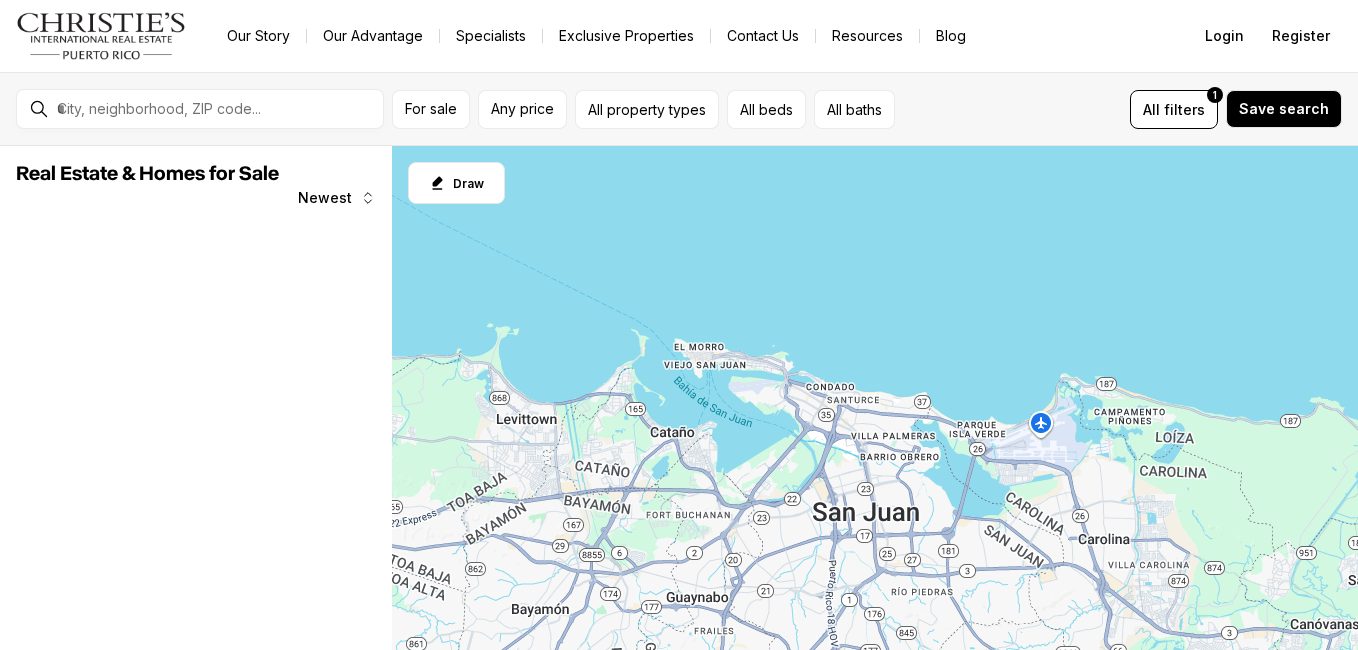 scroll, scrollTop: 0, scrollLeft: 0, axis: both 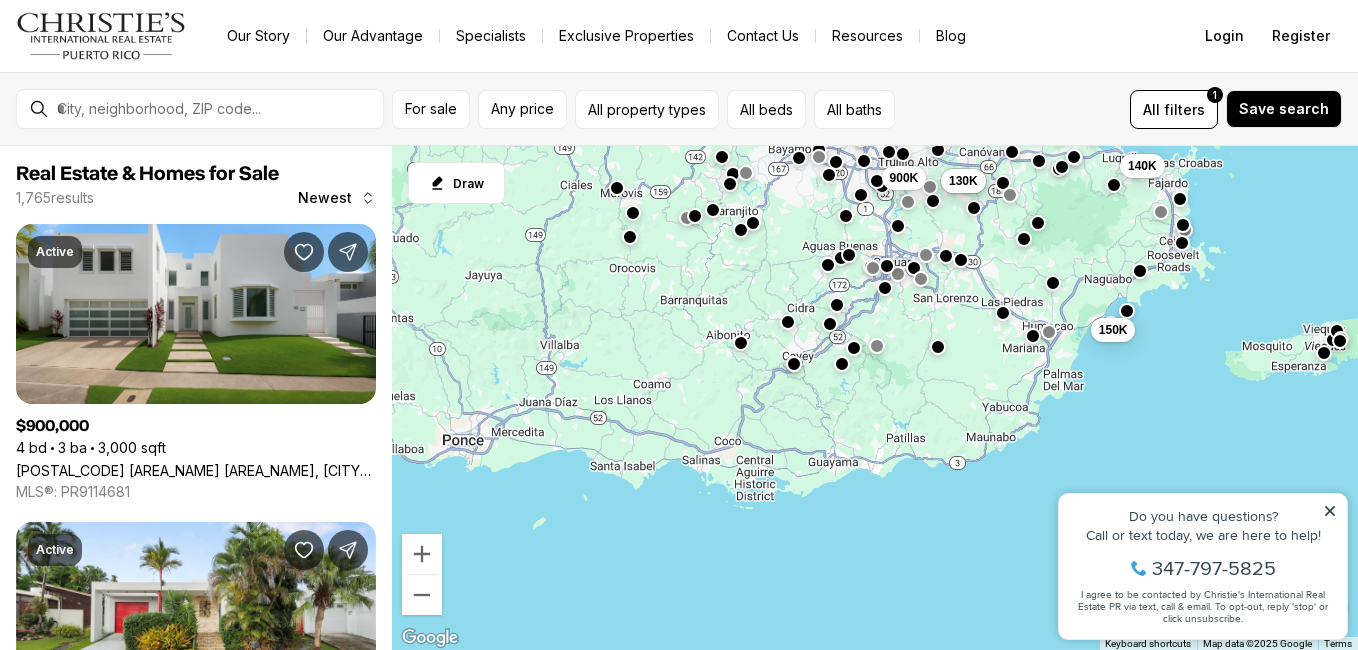 drag, startPoint x: 707, startPoint y: 481, endPoint x: 902, endPoint y: 188, distance: 351.9574 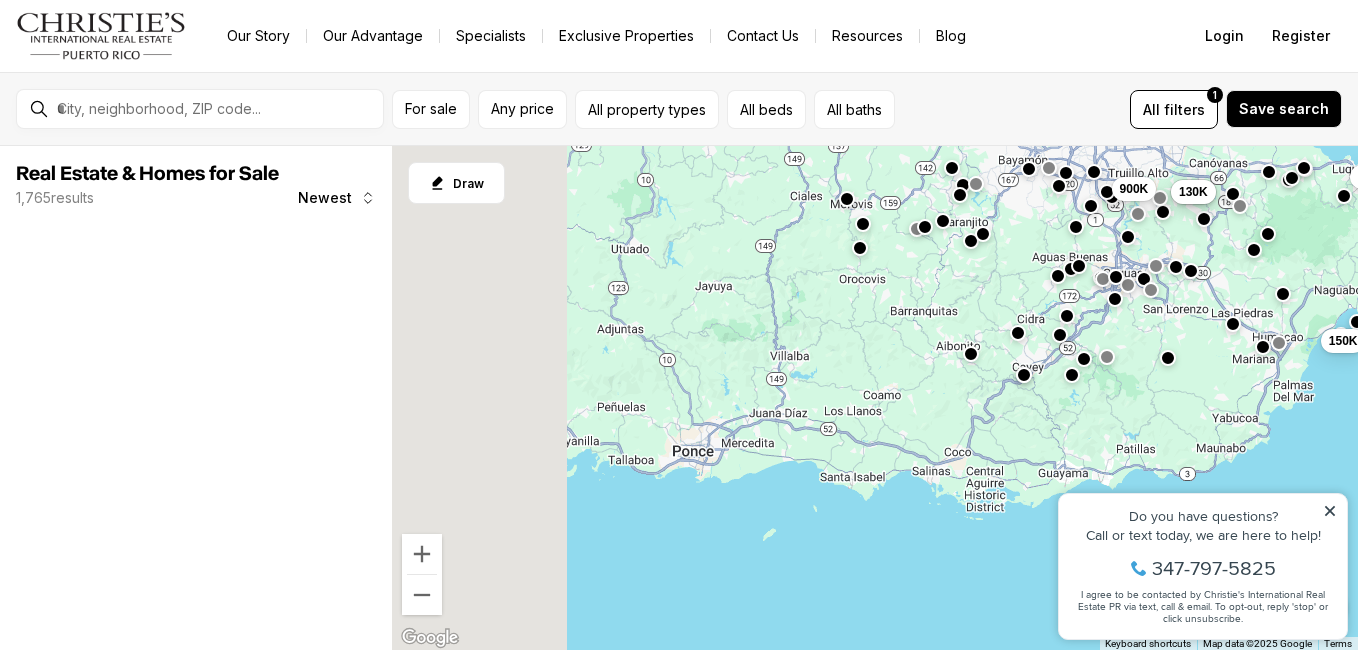 drag, startPoint x: 442, startPoint y: 359, endPoint x: 720, endPoint y: 370, distance: 278.21753 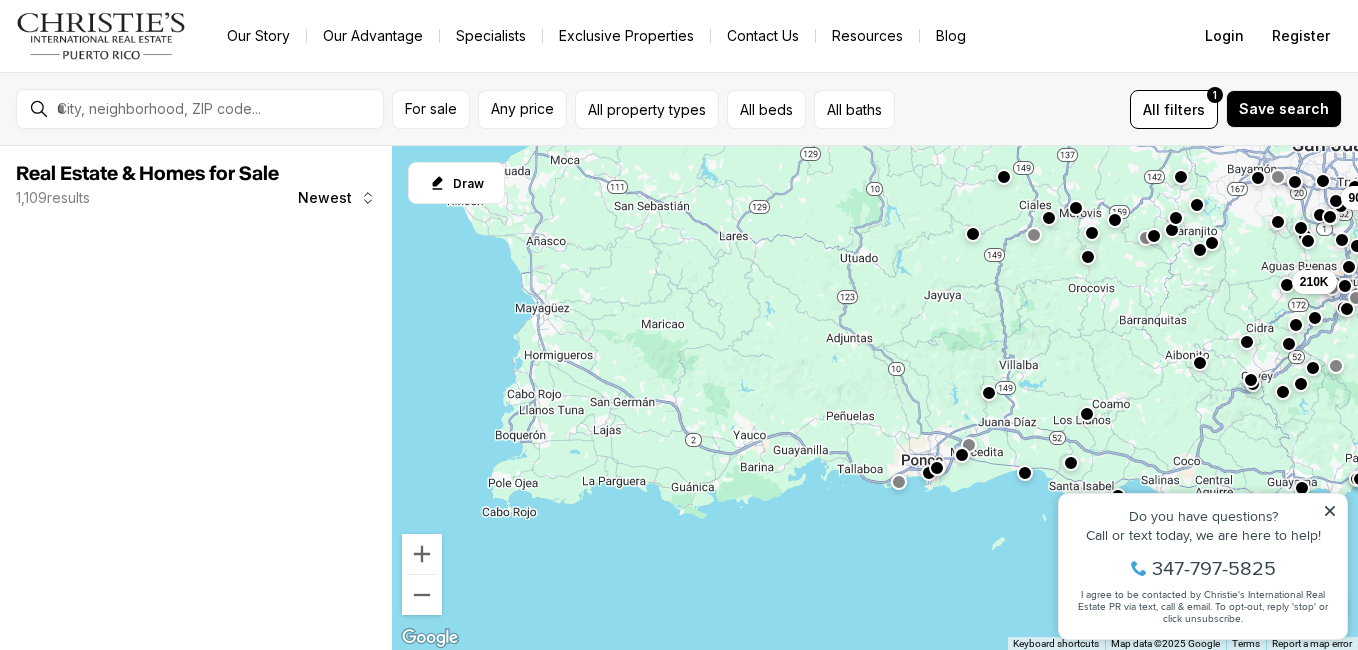 drag, startPoint x: 647, startPoint y: 397, endPoint x: 836, endPoint y: 408, distance: 189.31984 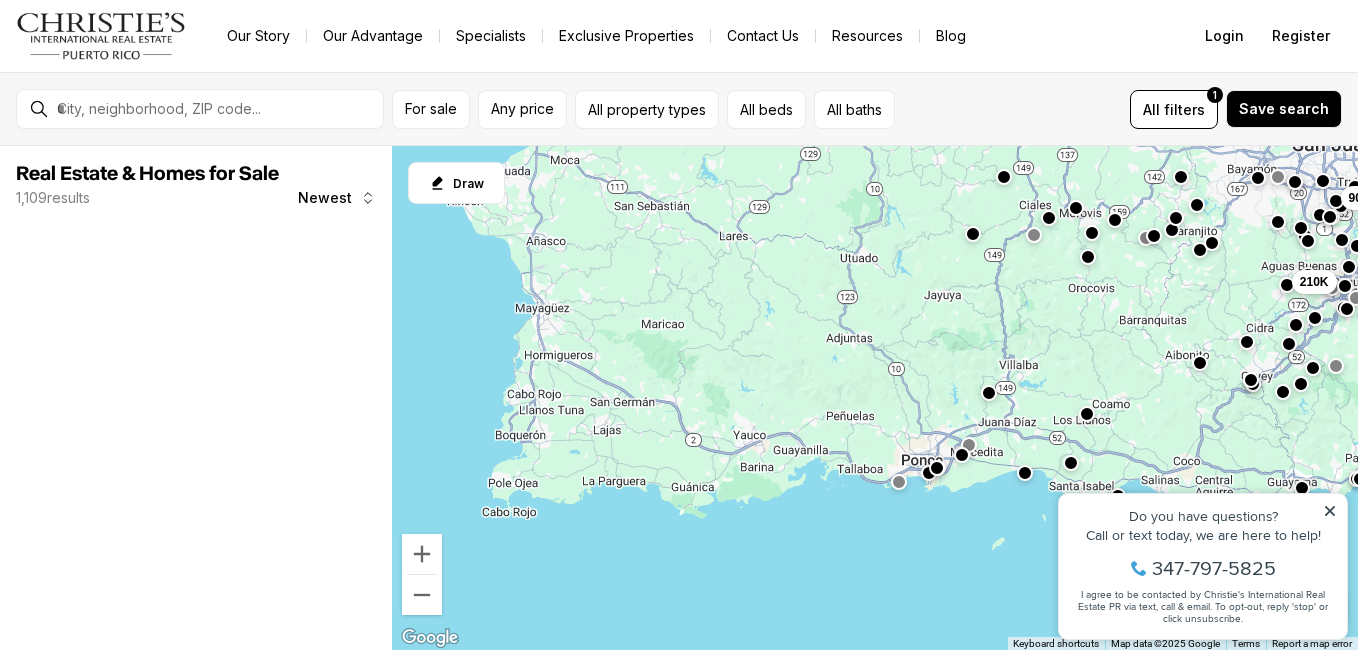 click on "To navigate, press the arrow keys. 900K 130K 130K 210K 279K 185K" at bounding box center [875, 398] 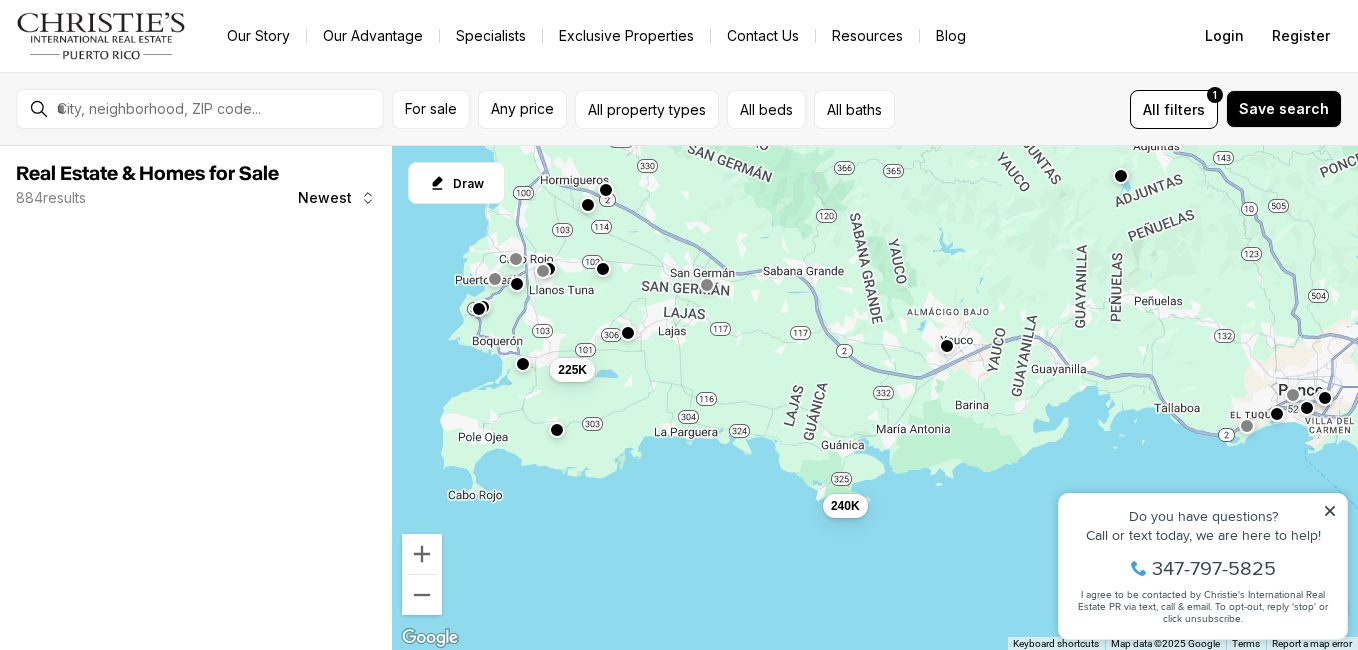 drag, startPoint x: 609, startPoint y: 455, endPoint x: 661, endPoint y: 354, distance: 113.600174 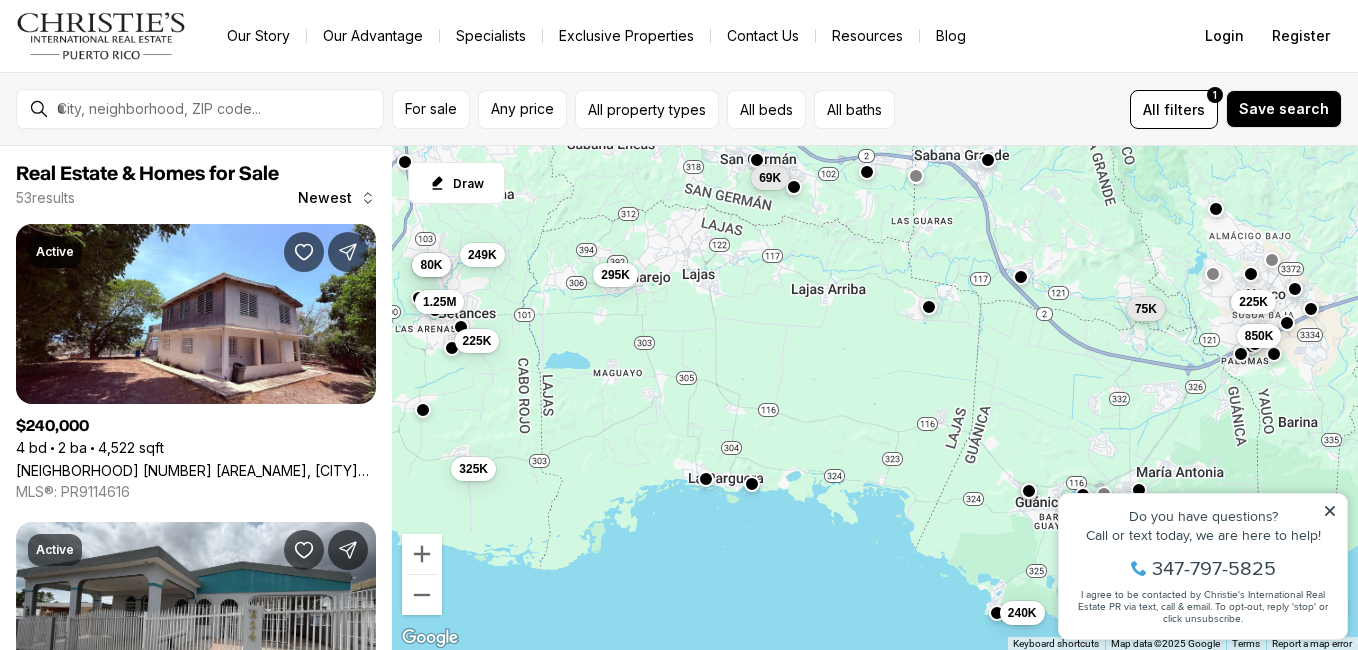 click at bounding box center (752, 483) 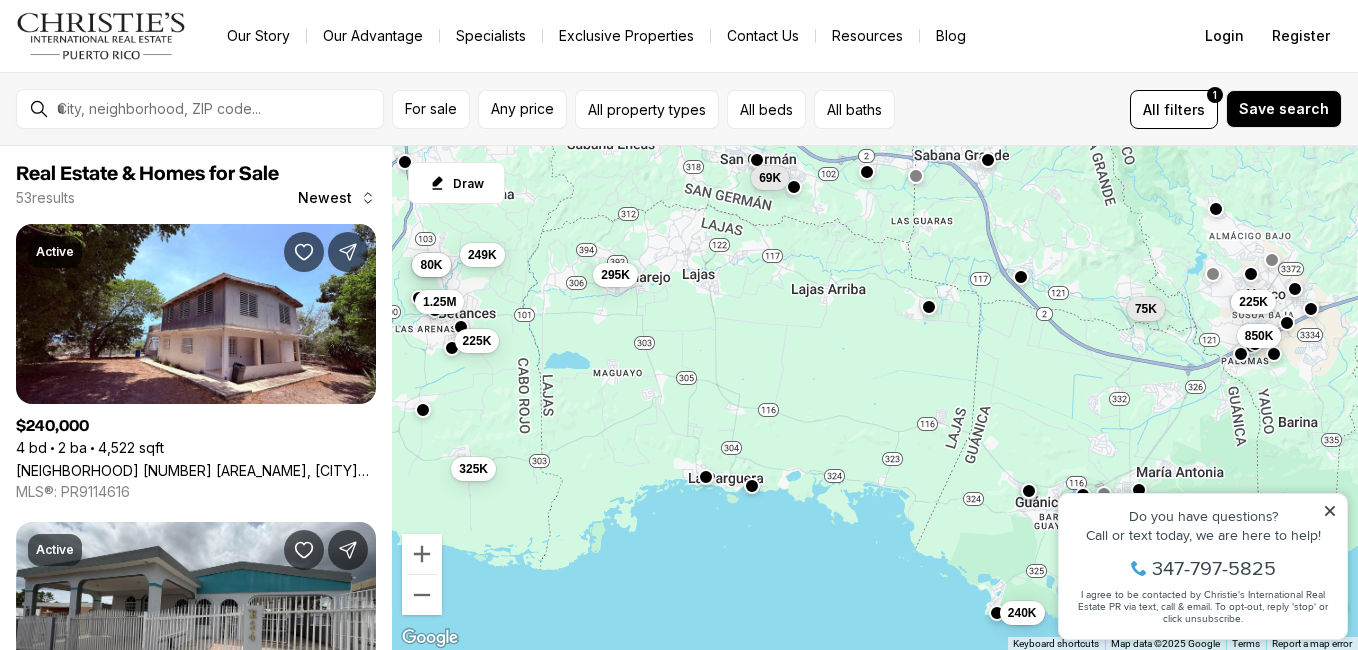 click at bounding box center (706, 479) 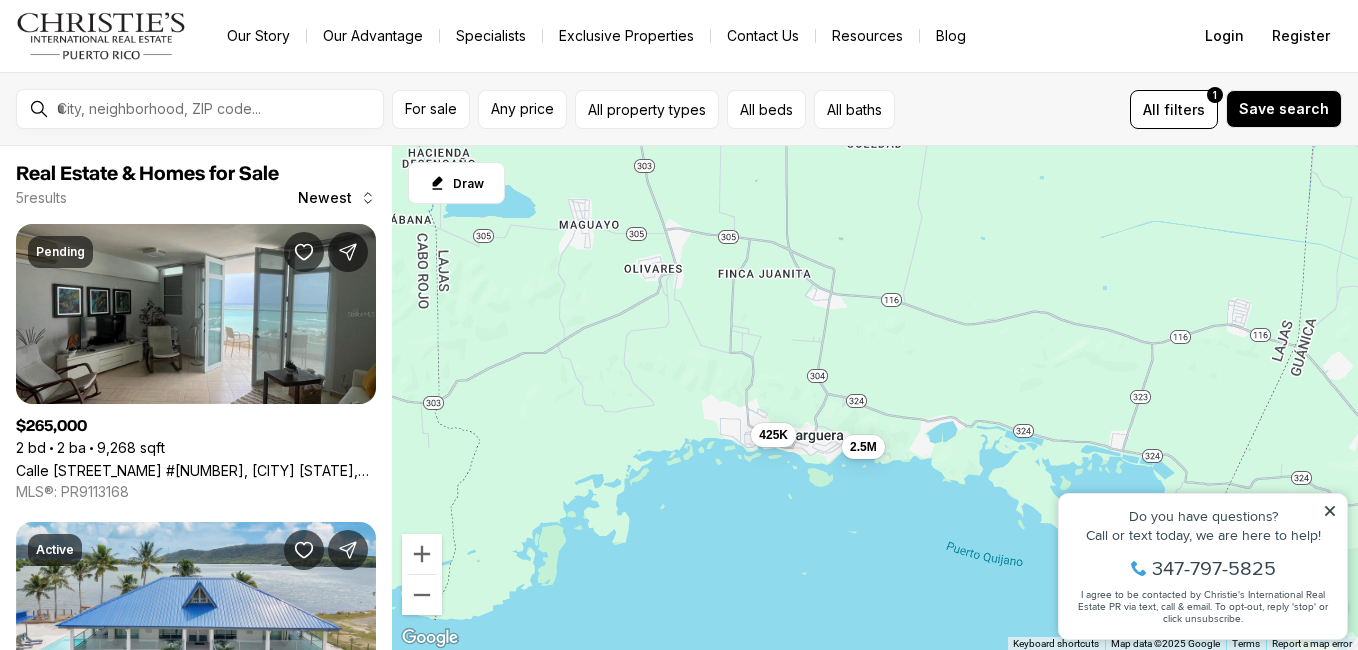 drag, startPoint x: 718, startPoint y: 510, endPoint x: 871, endPoint y: 528, distance: 154.05519 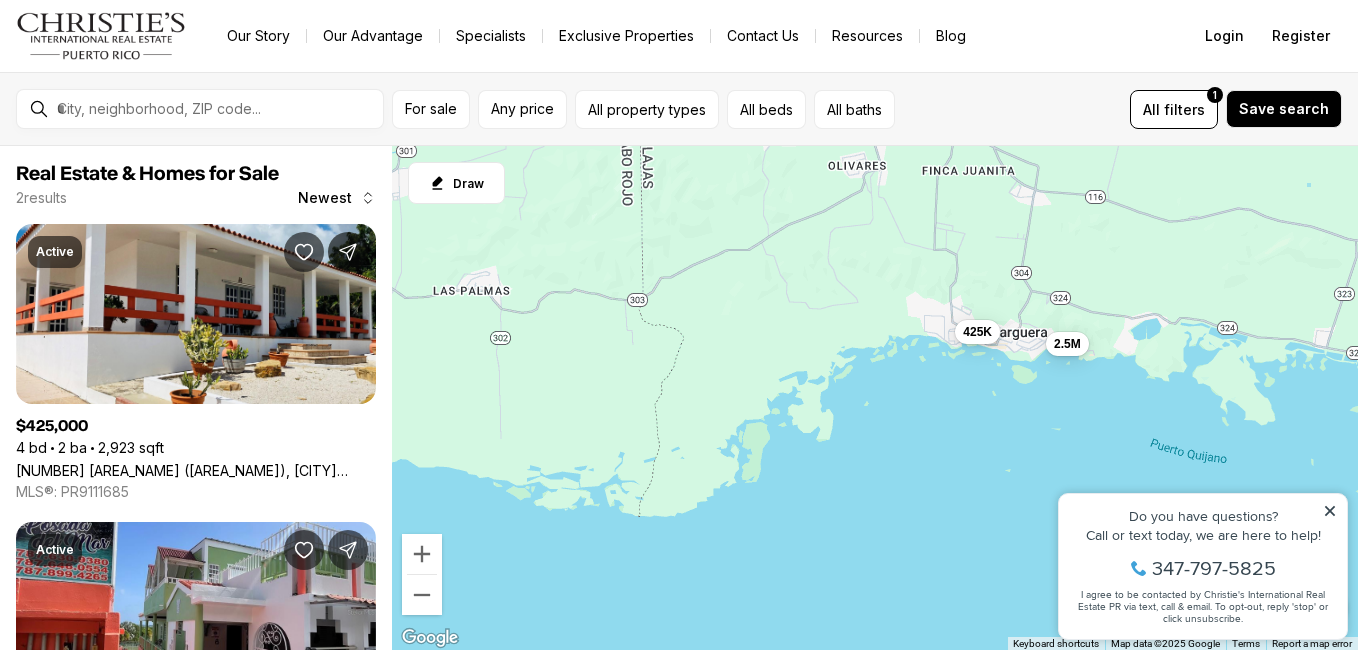 drag, startPoint x: 824, startPoint y: 528, endPoint x: 1027, endPoint y: 425, distance: 227.63568 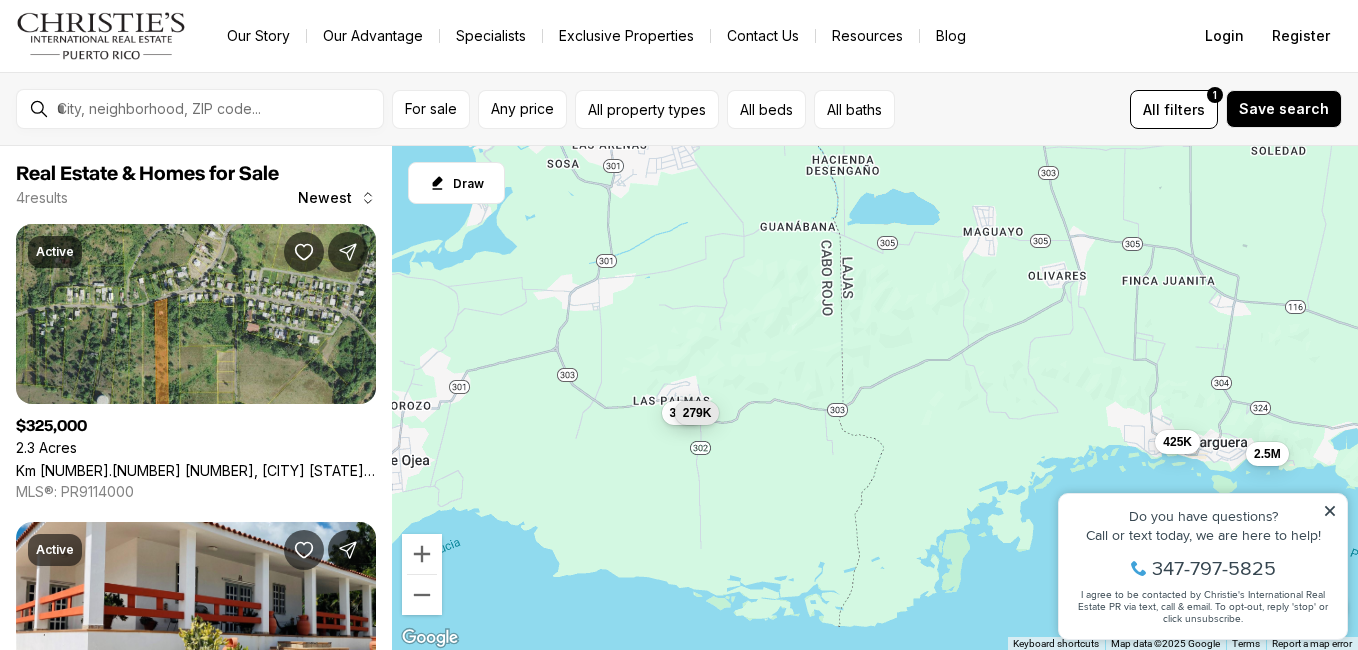 drag, startPoint x: 823, startPoint y: 463, endPoint x: 1022, endPoint y: 572, distance: 226.89645 